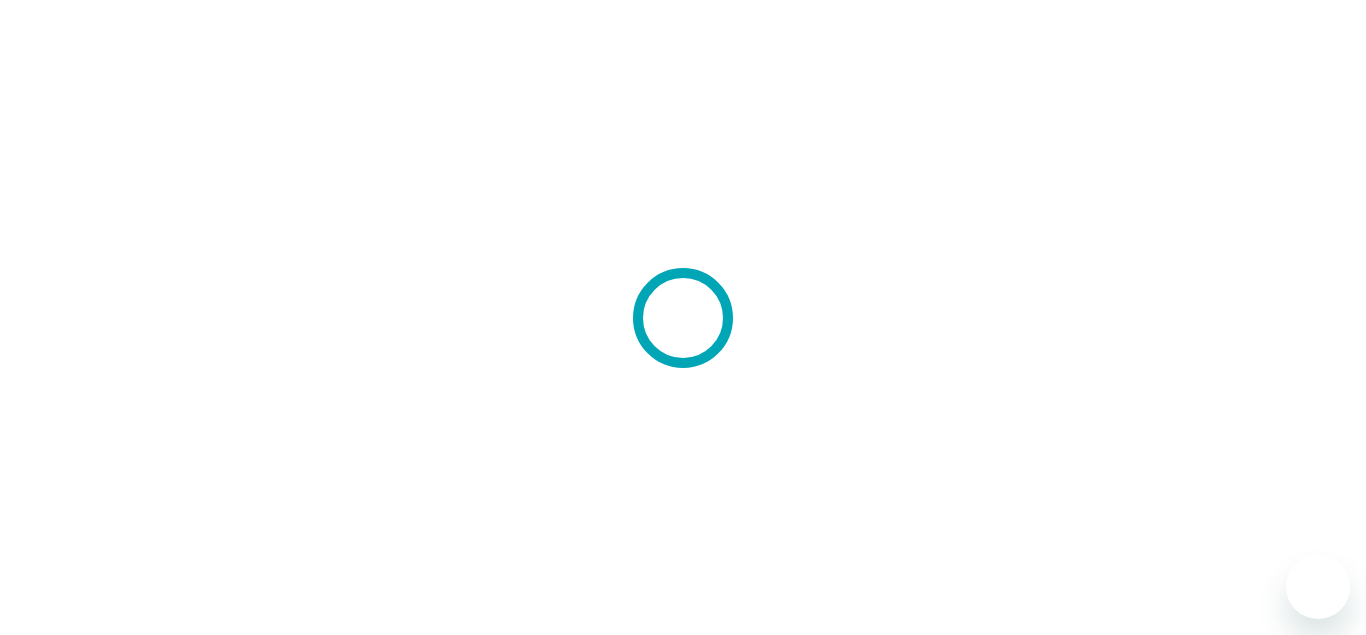 scroll, scrollTop: 0, scrollLeft: 0, axis: both 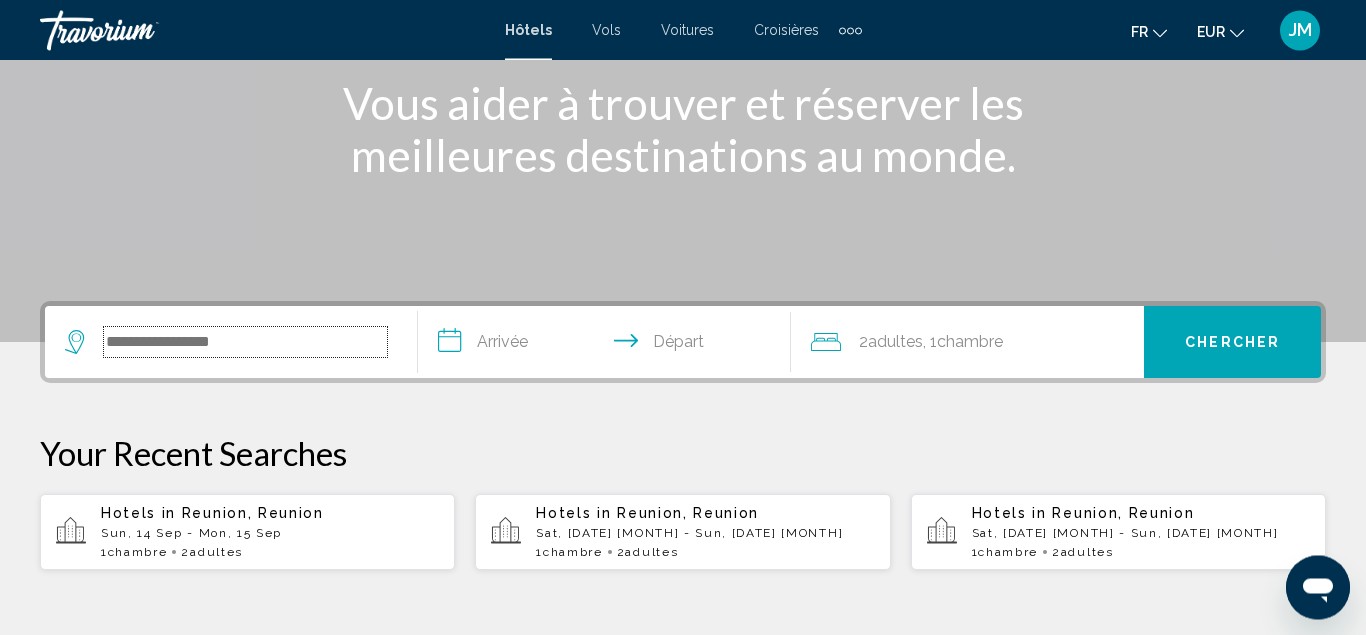 click at bounding box center (245, 342) 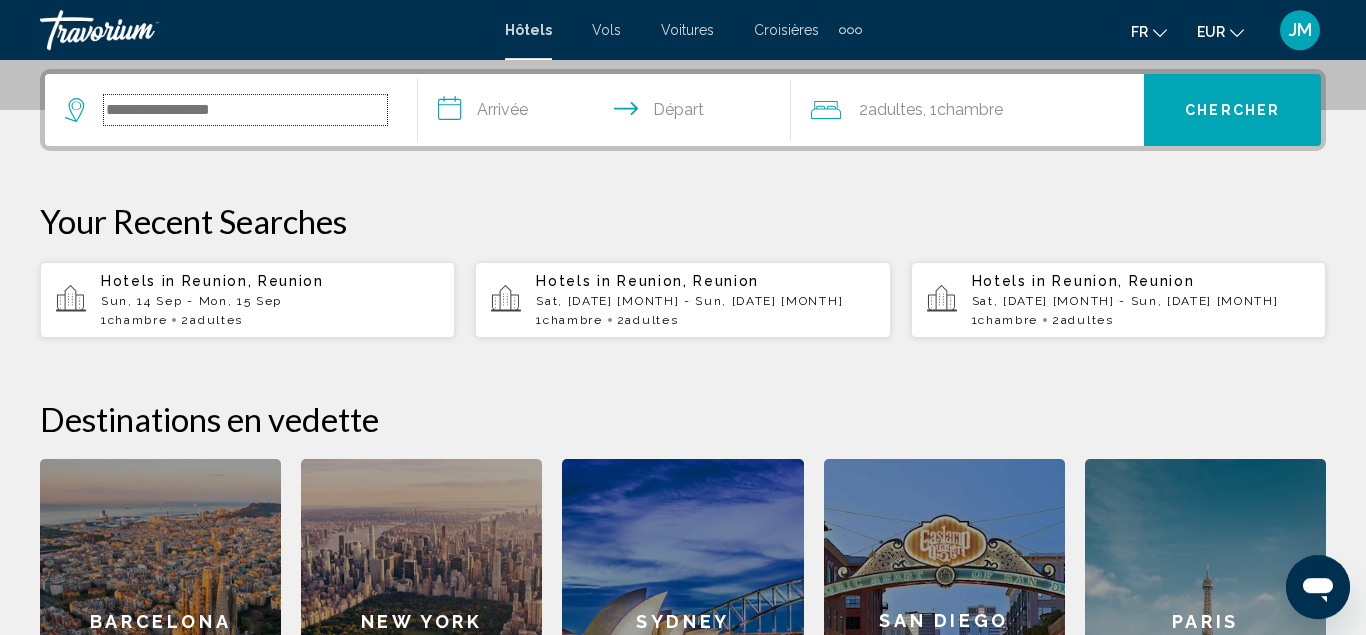 scroll, scrollTop: 494, scrollLeft: 0, axis: vertical 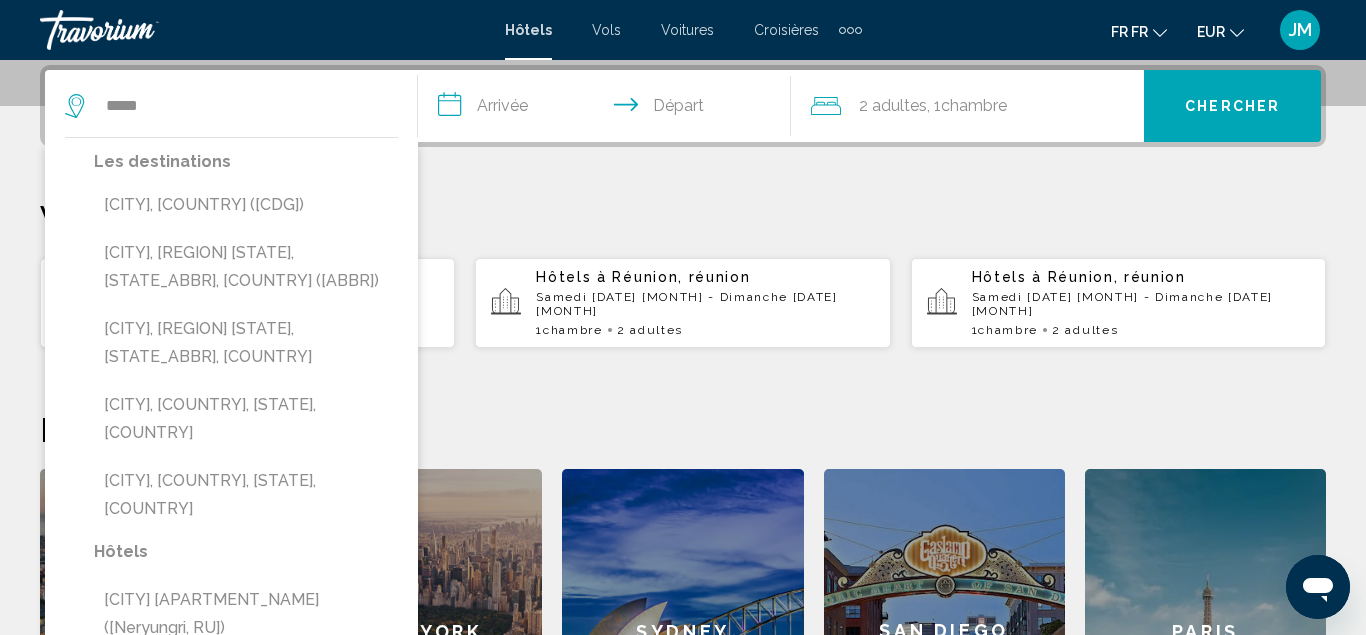 click on "[CITY], [COUNTRY] ([CDG])" at bounding box center (246, 205) 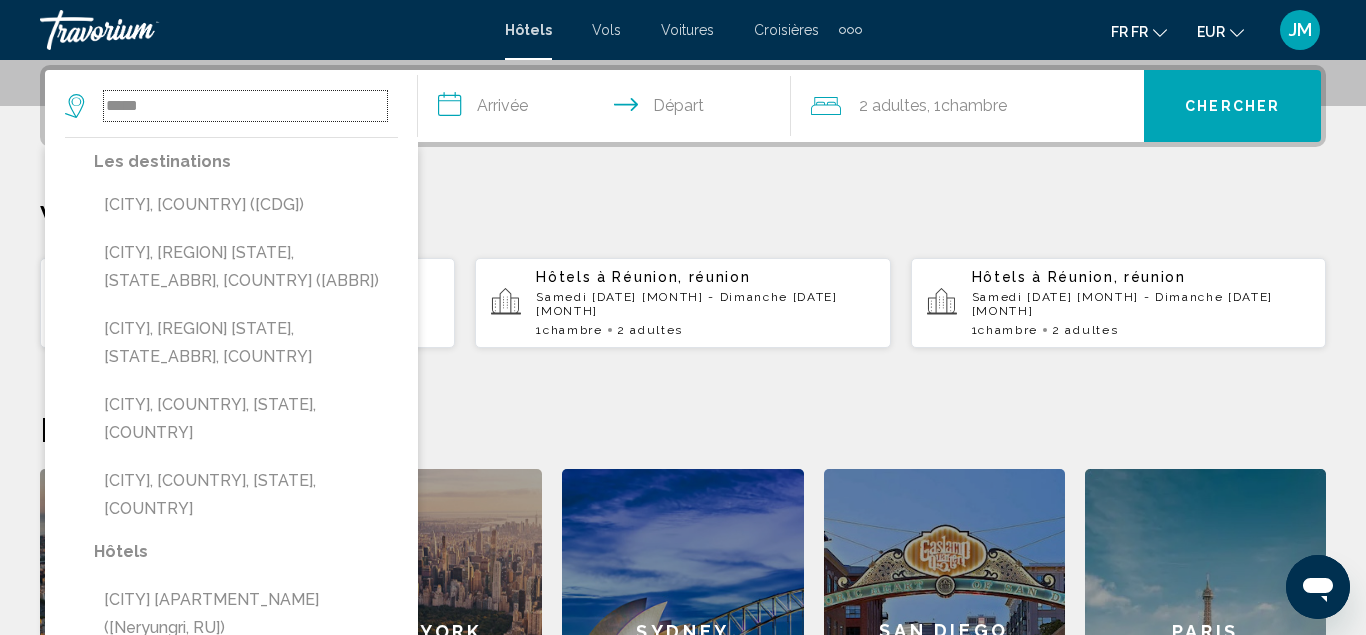 type on "**********" 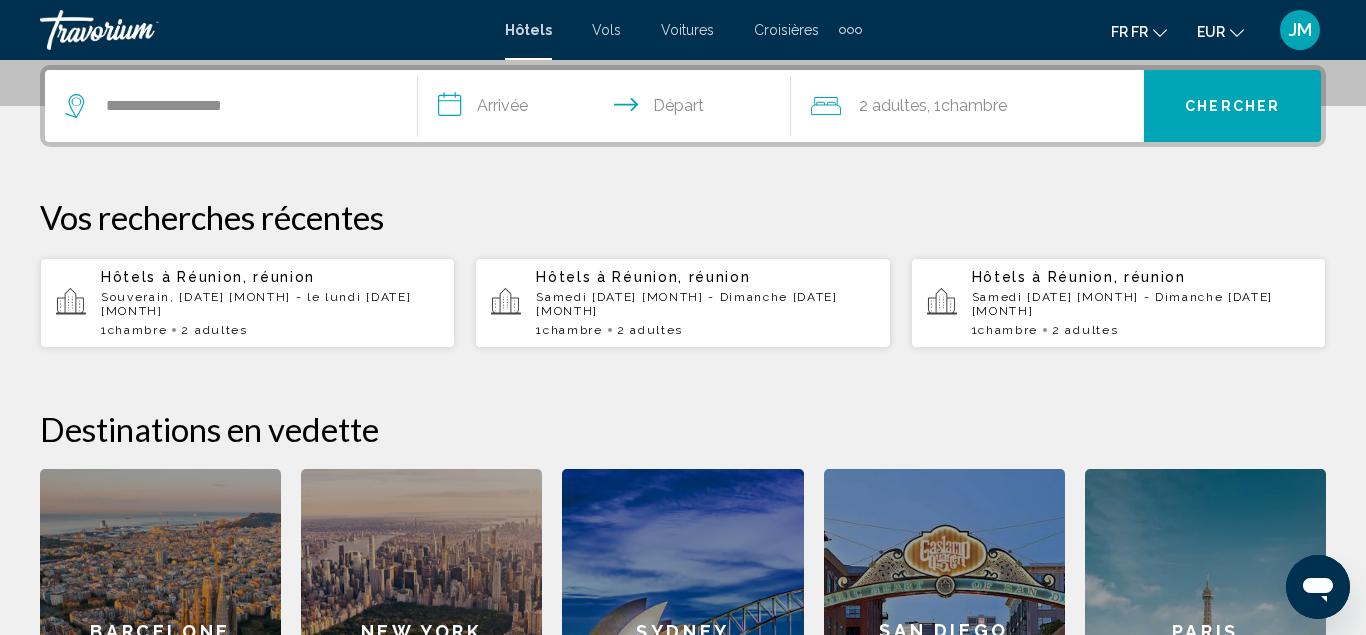 click on "**********" at bounding box center [608, 109] 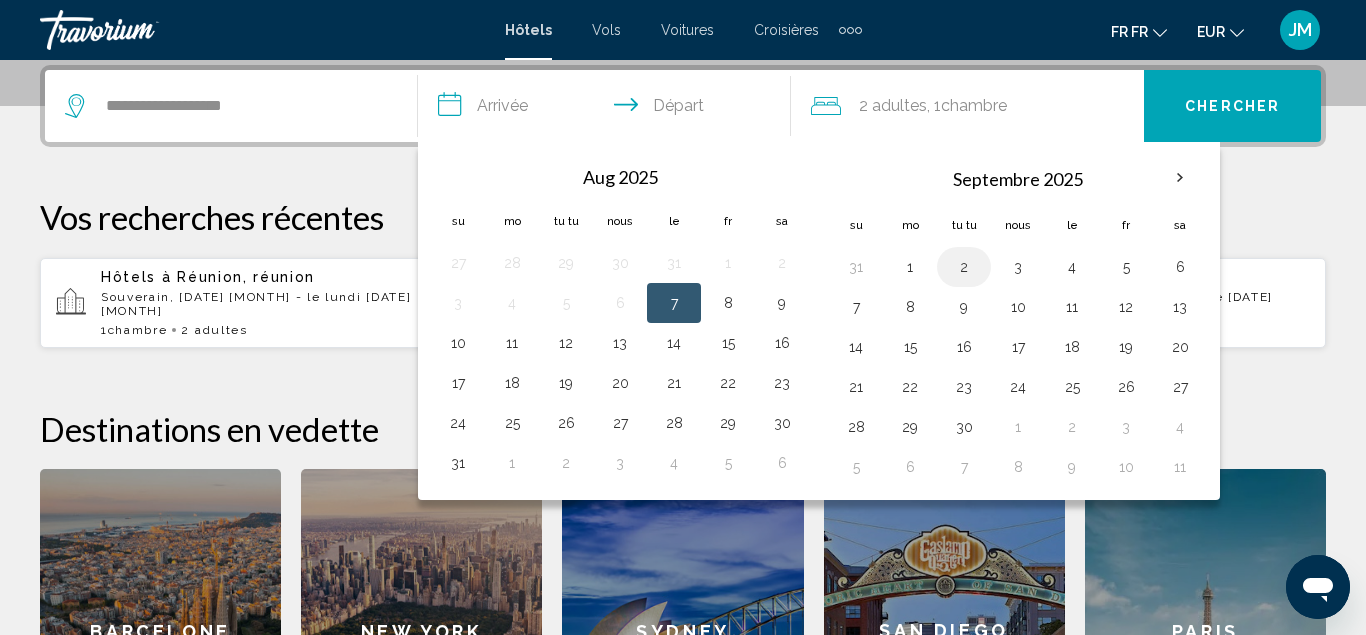 click on "2" at bounding box center [964, 267] 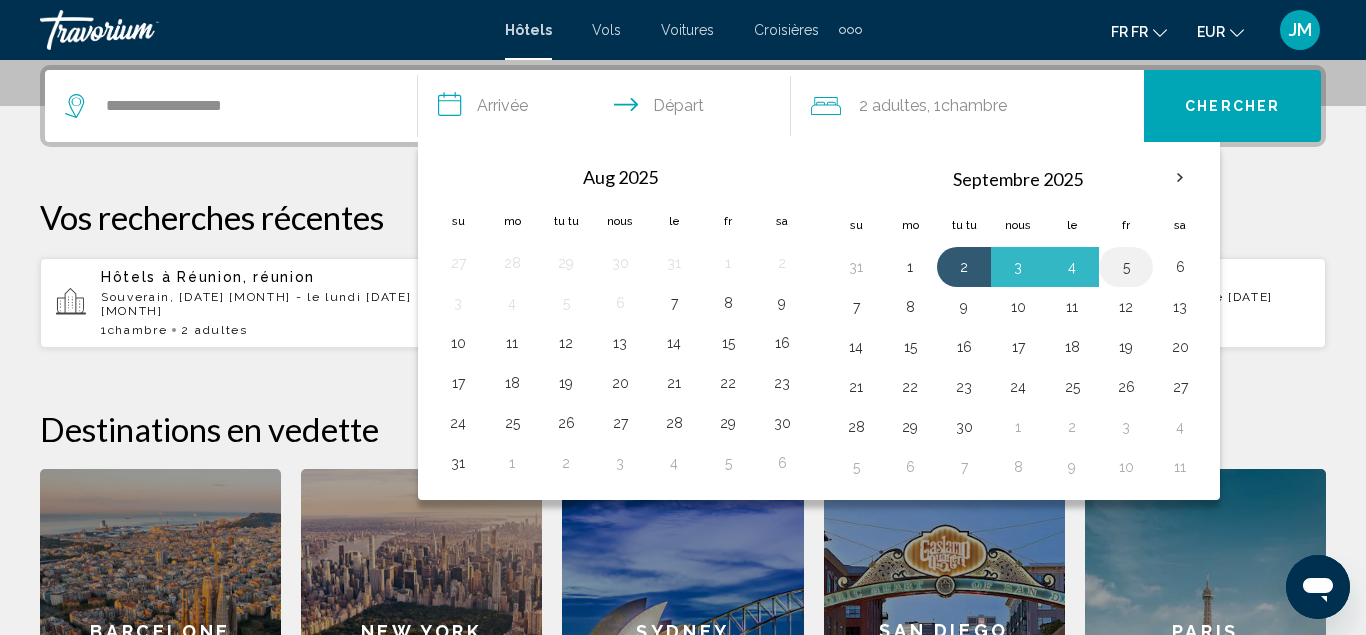 click on "5" at bounding box center (1126, 267) 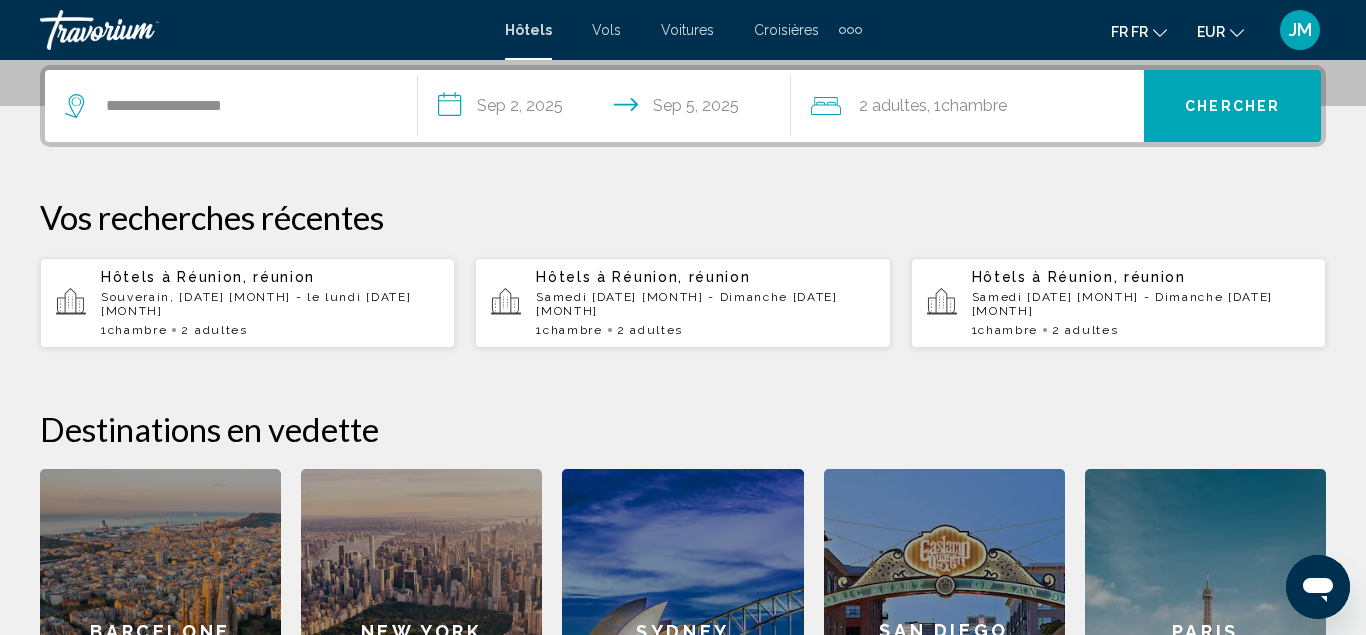 type on "**********" 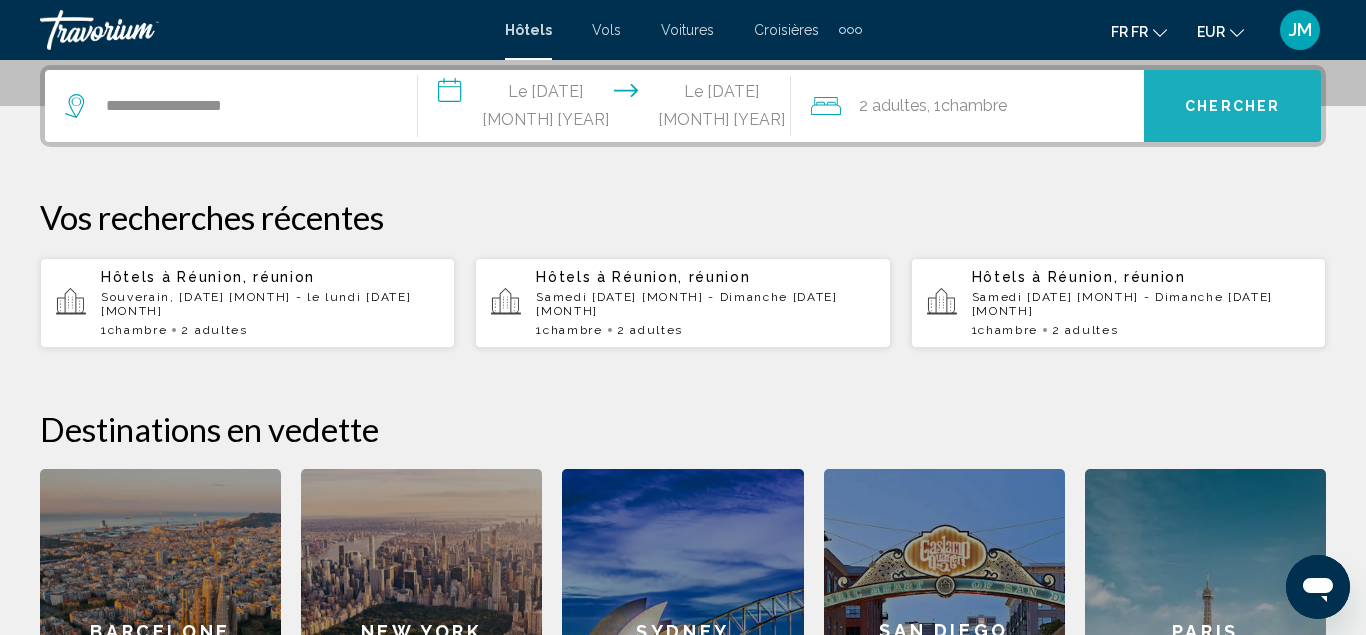 click on "Chercher" at bounding box center (1232, 106) 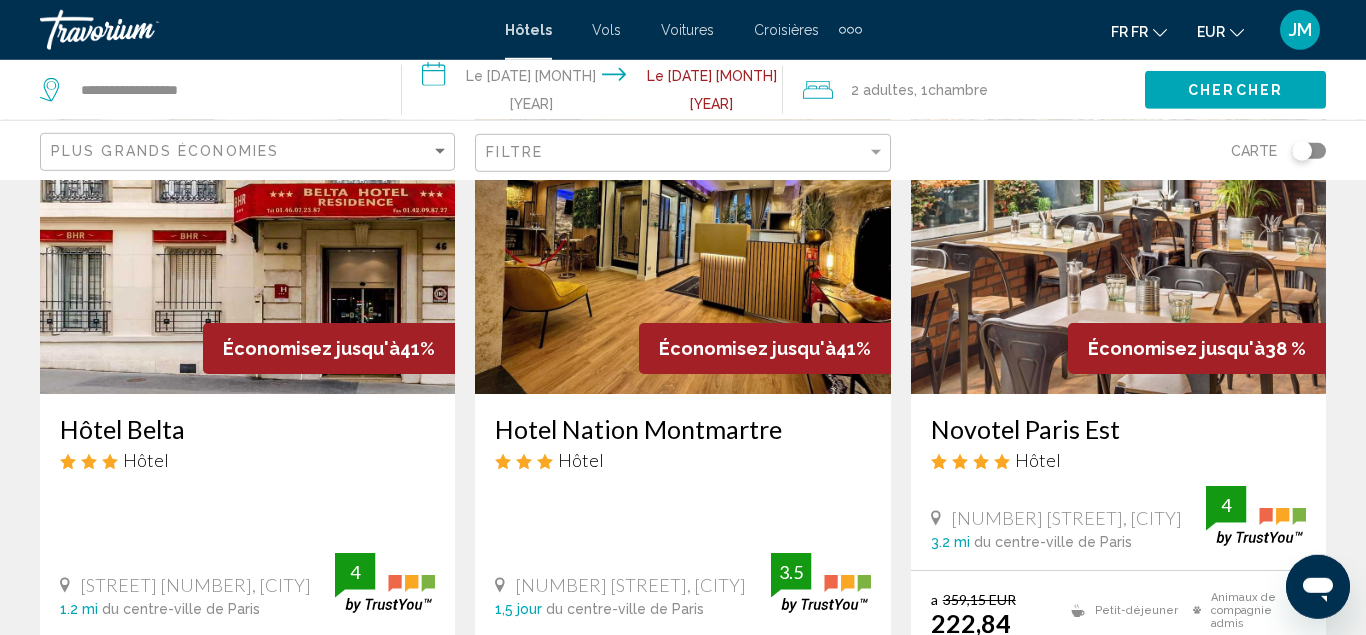 scroll, scrollTop: 1740, scrollLeft: 0, axis: vertical 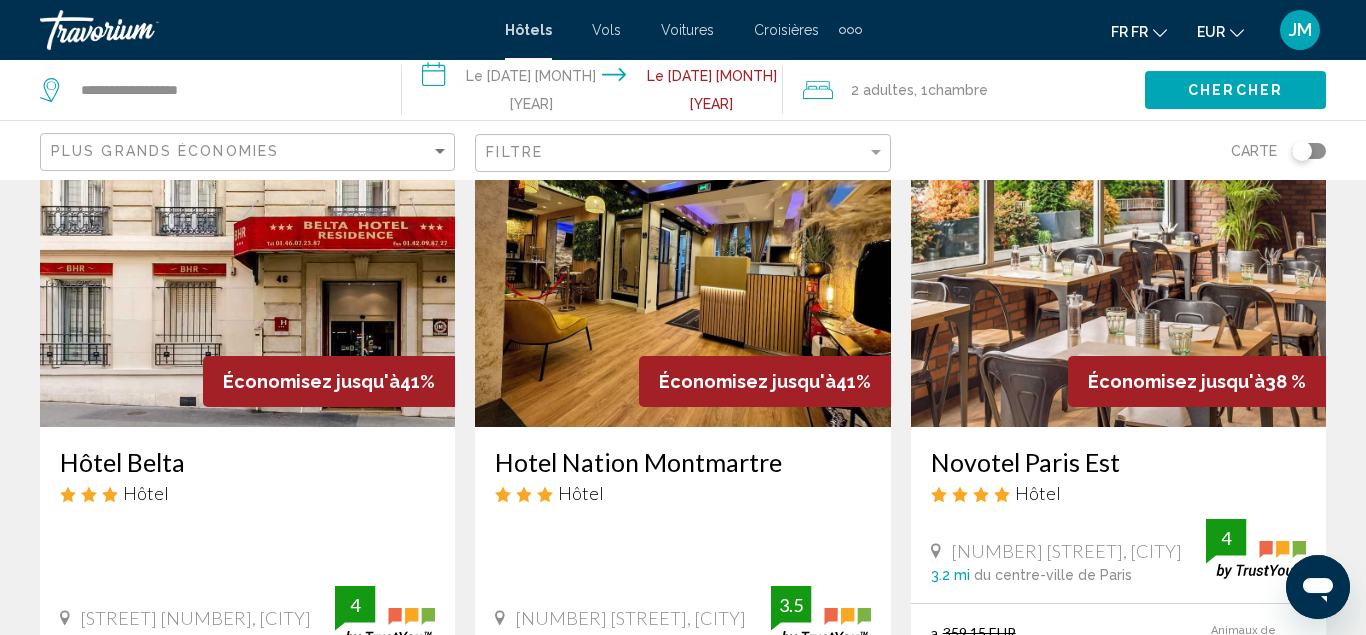 click at bounding box center (682, 267) 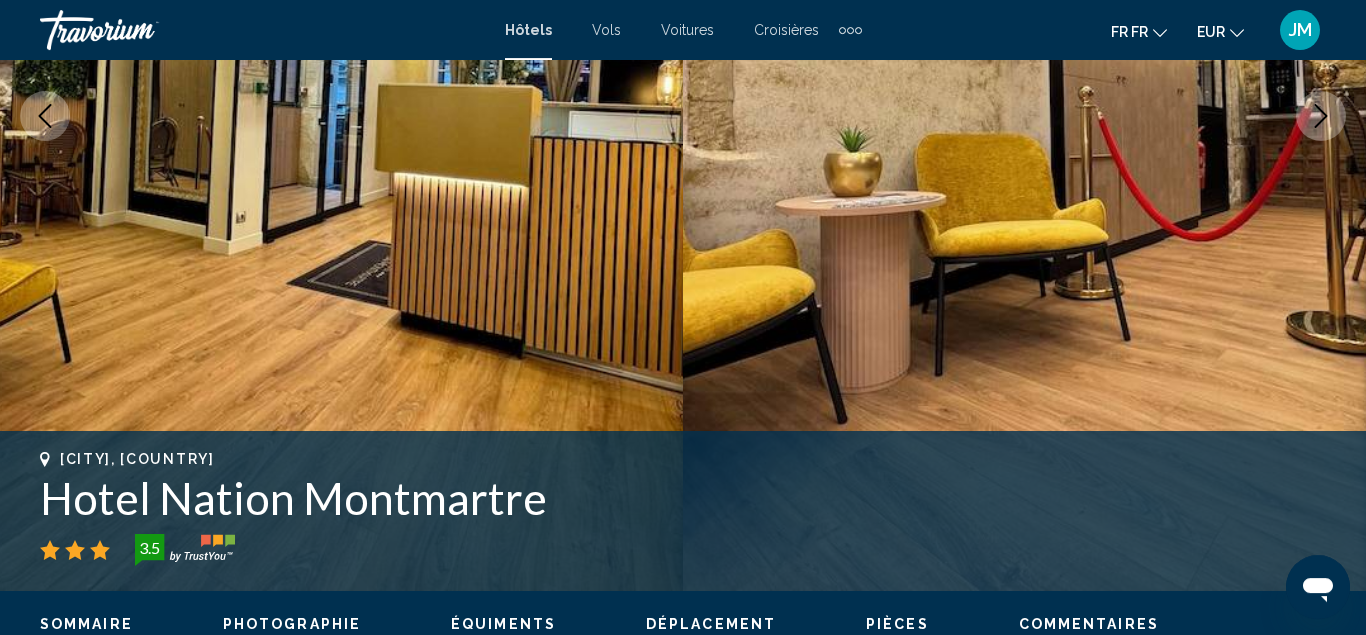 scroll, scrollTop: 379, scrollLeft: 0, axis: vertical 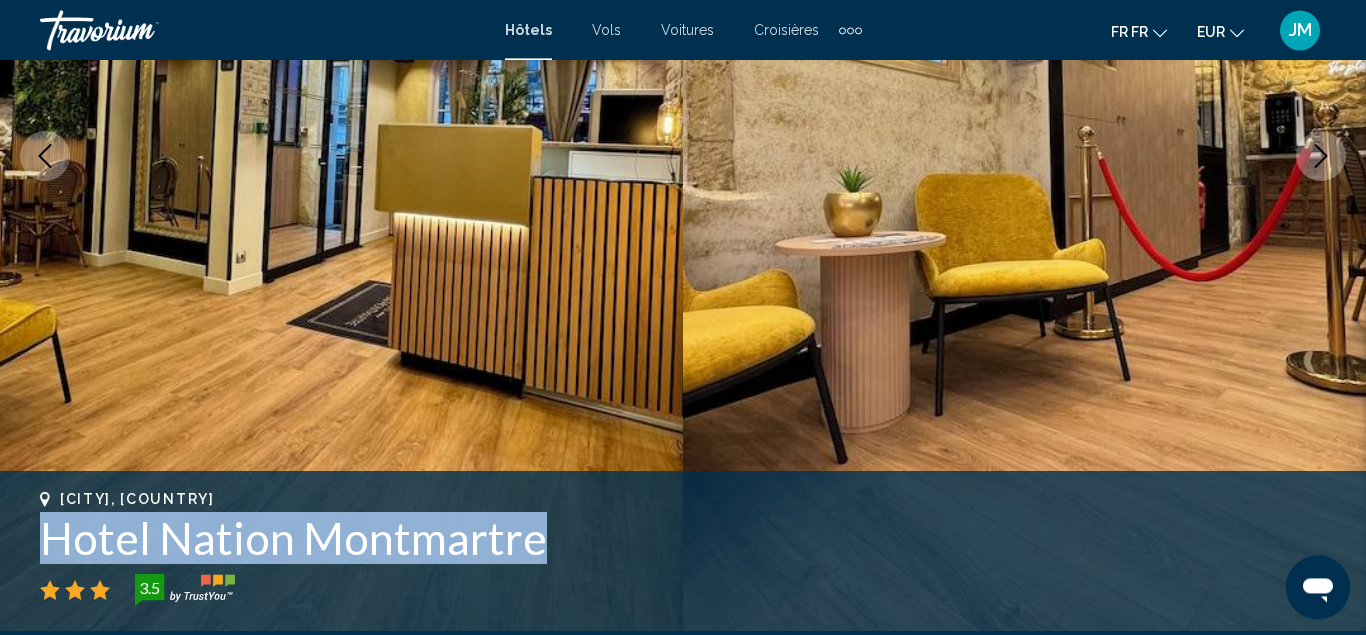 drag, startPoint x: 536, startPoint y: 542, endPoint x: 28, endPoint y: 526, distance: 508.2519 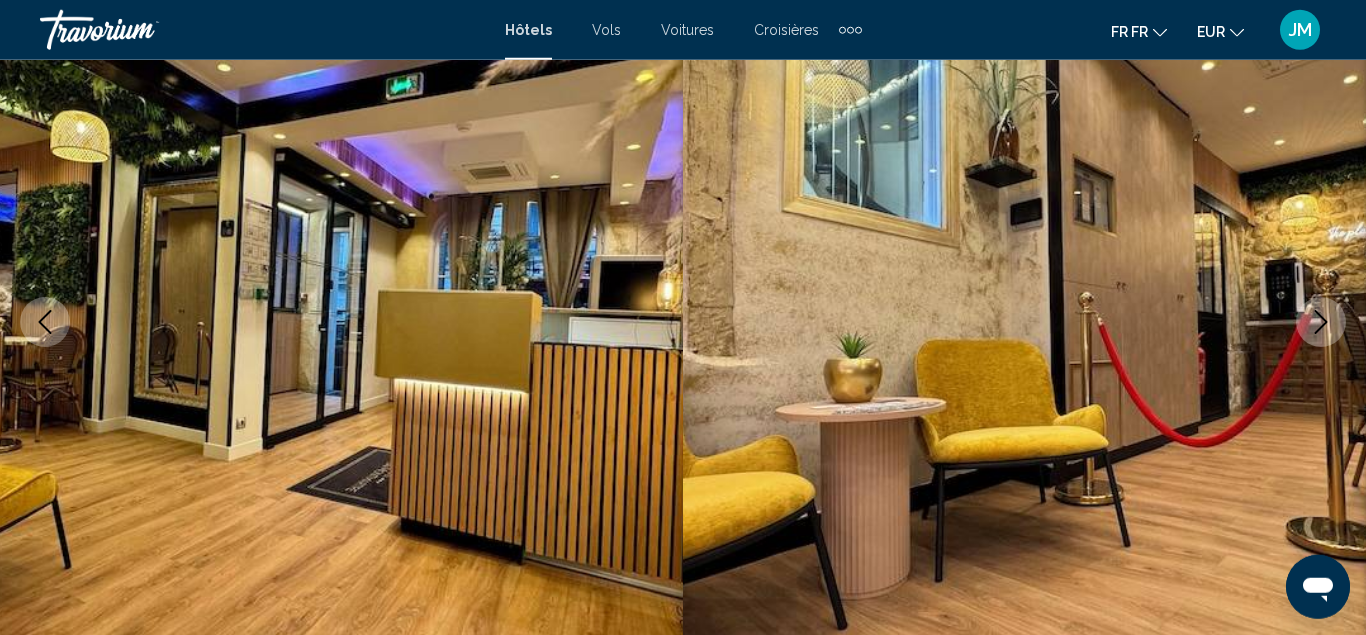 scroll, scrollTop: 0, scrollLeft: 0, axis: both 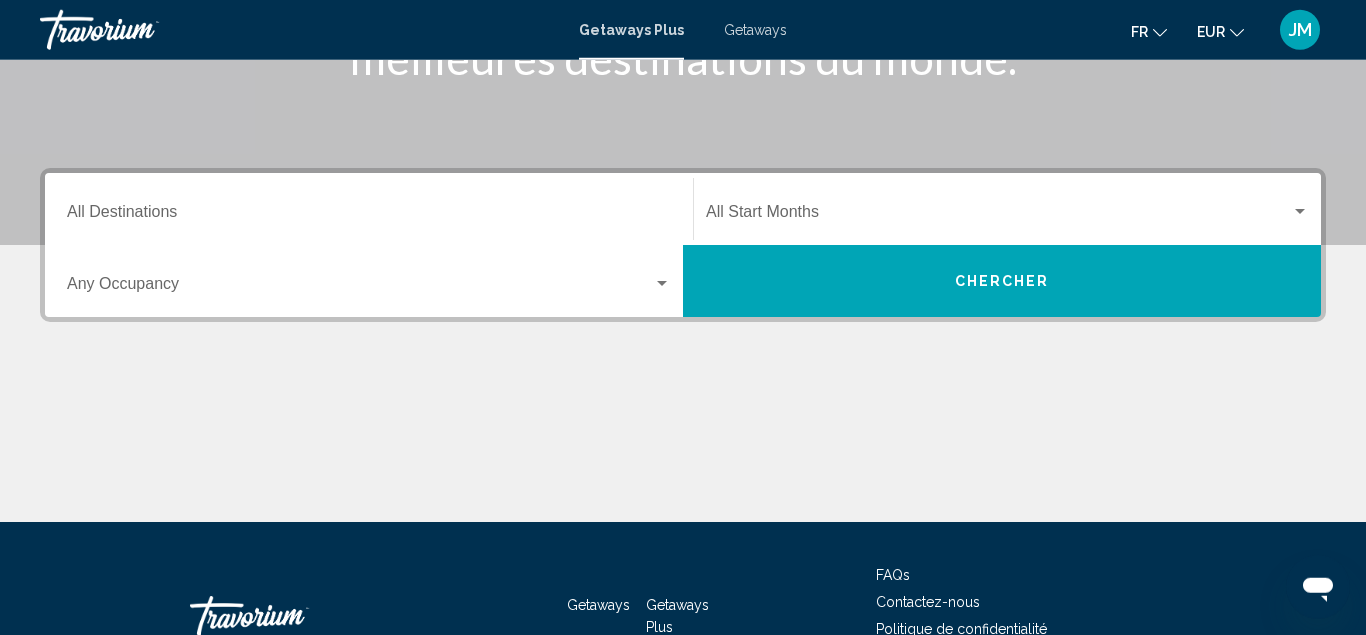 click on "Destination All Destinations" at bounding box center [369, 216] 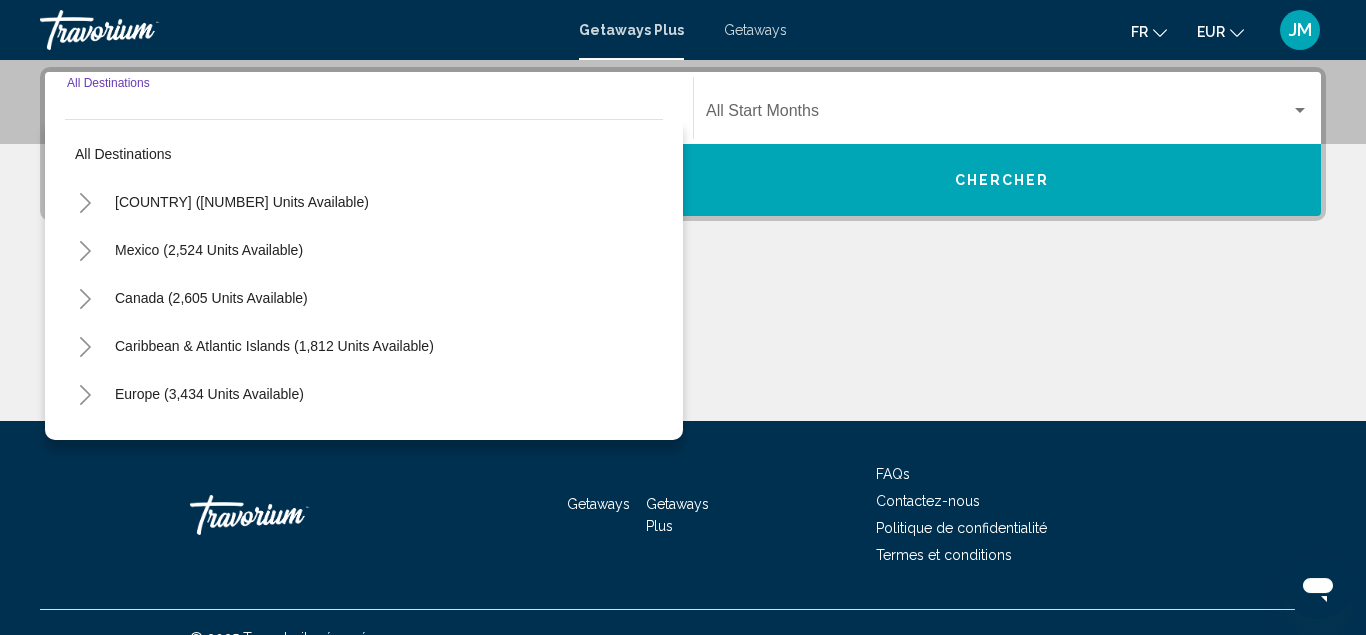 scroll, scrollTop: 458, scrollLeft: 0, axis: vertical 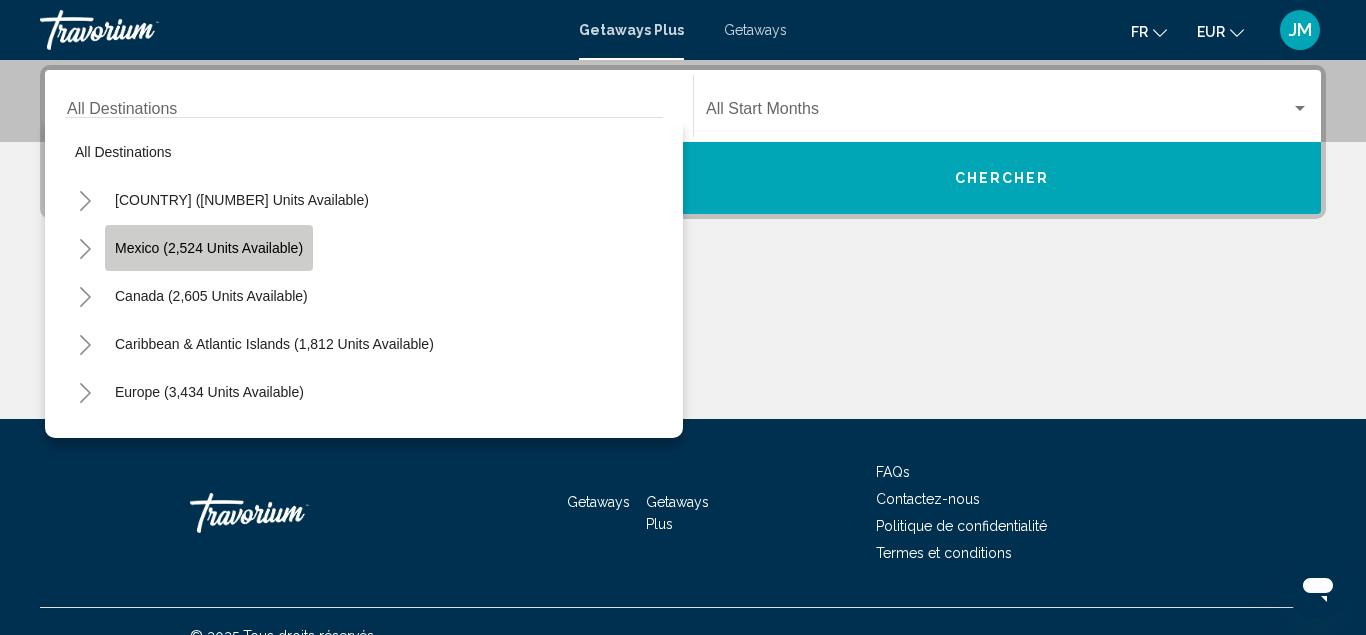 click on "Mexico (2,524 units available)" 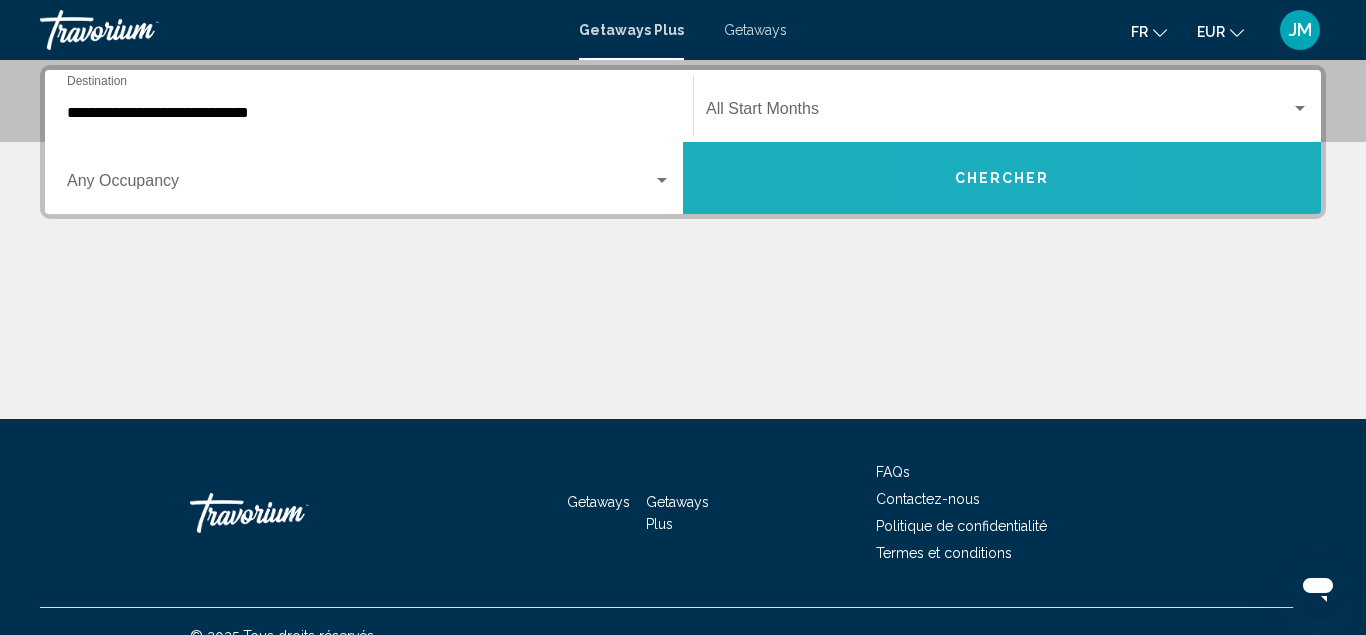 click on "Chercher" at bounding box center (1002, 178) 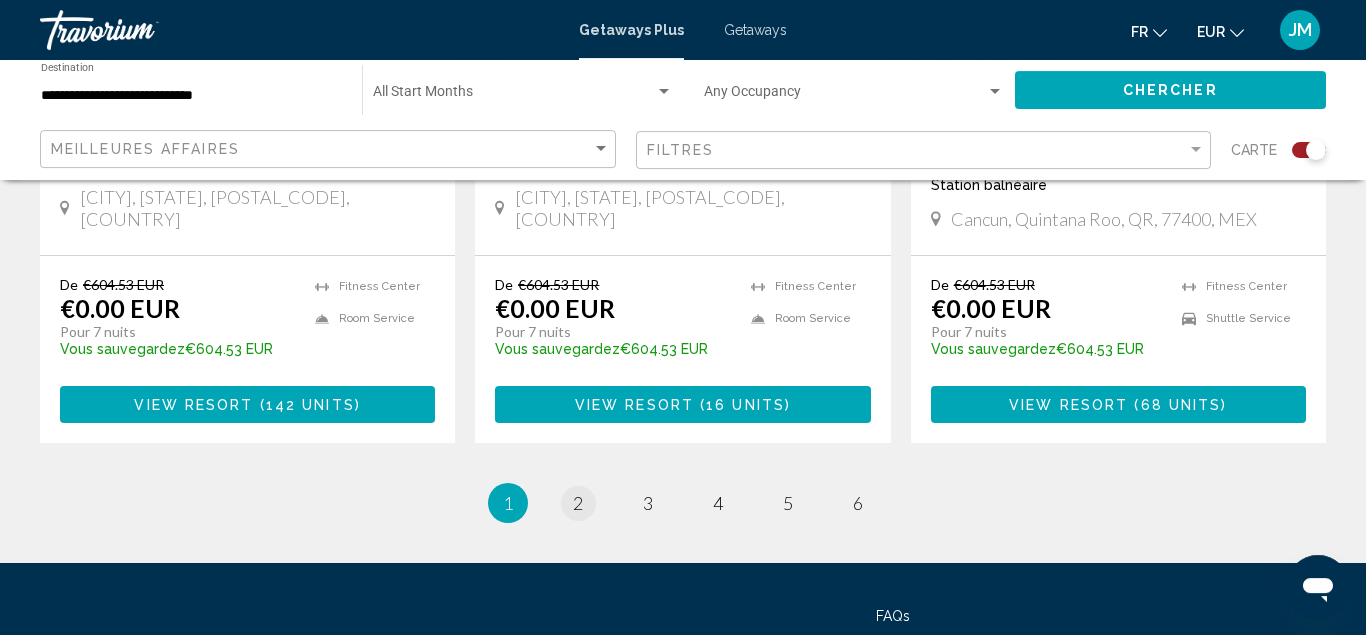 scroll, scrollTop: 3289, scrollLeft: 0, axis: vertical 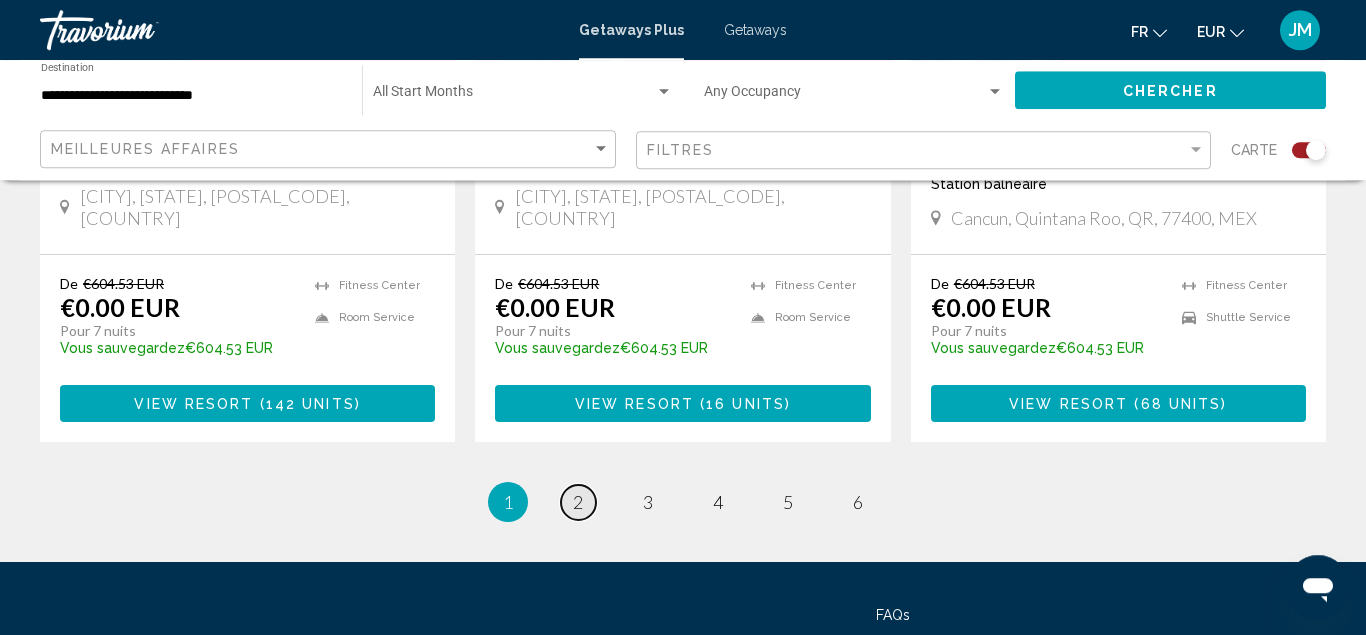 click on "2" at bounding box center [578, 502] 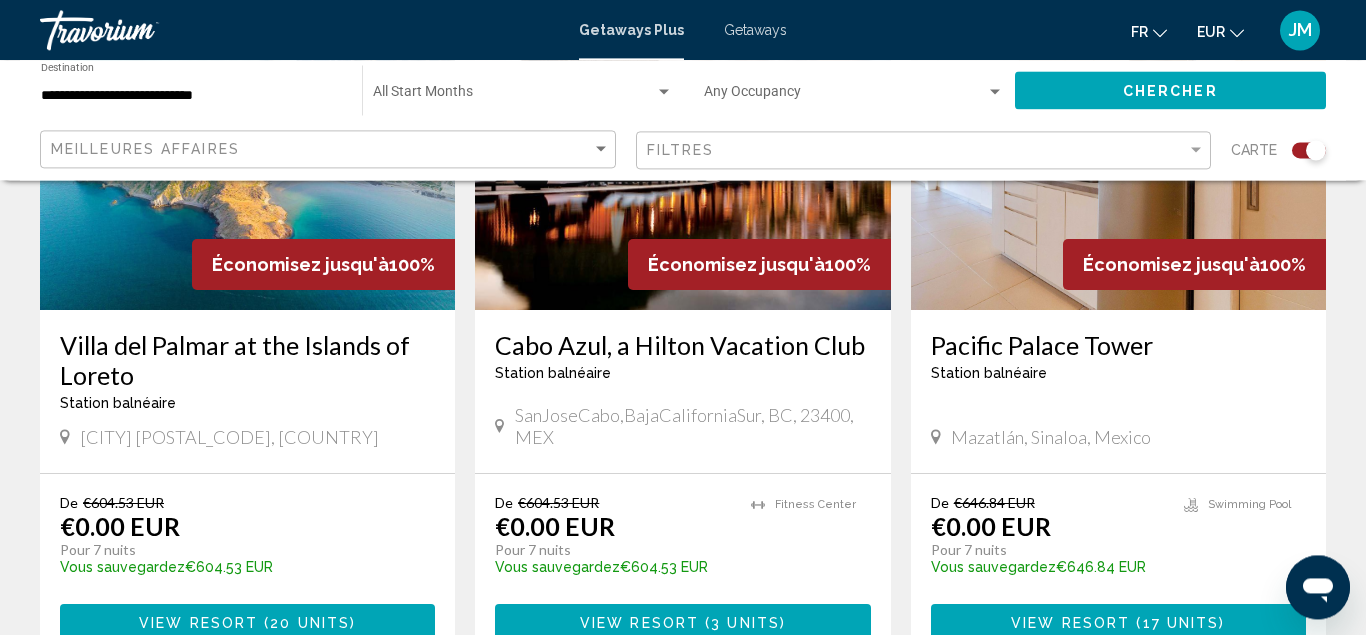 scroll, scrollTop: 898, scrollLeft: 0, axis: vertical 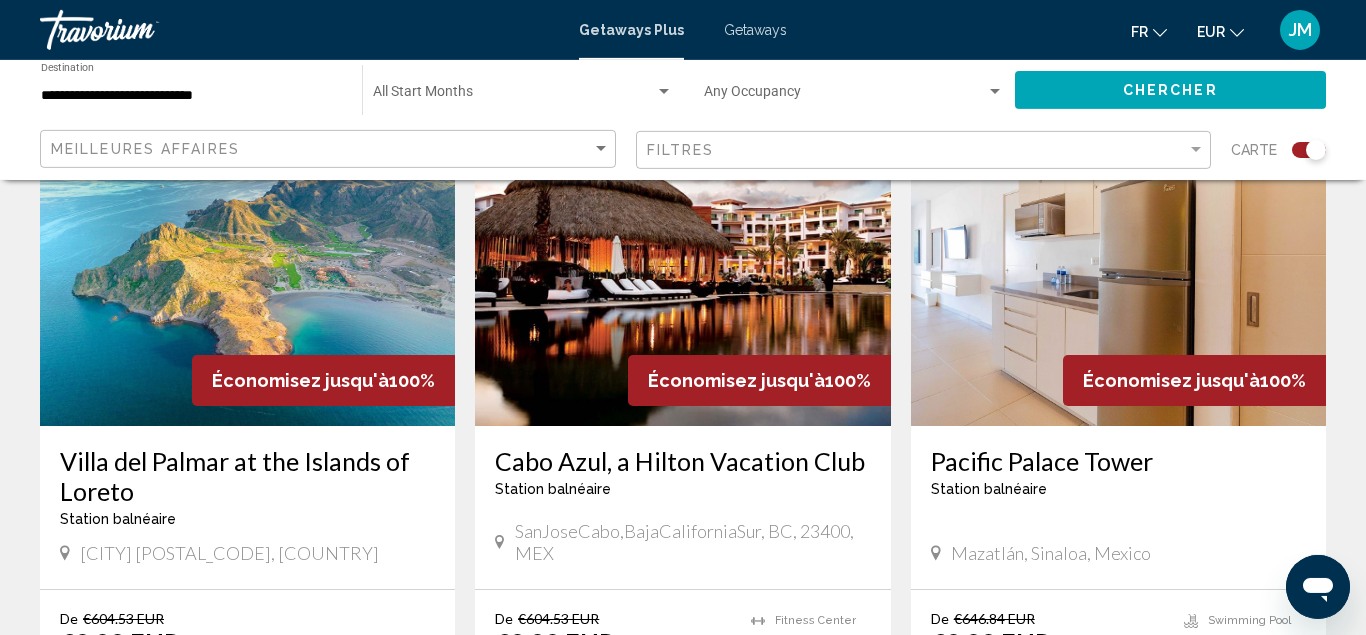 click at bounding box center (682, 266) 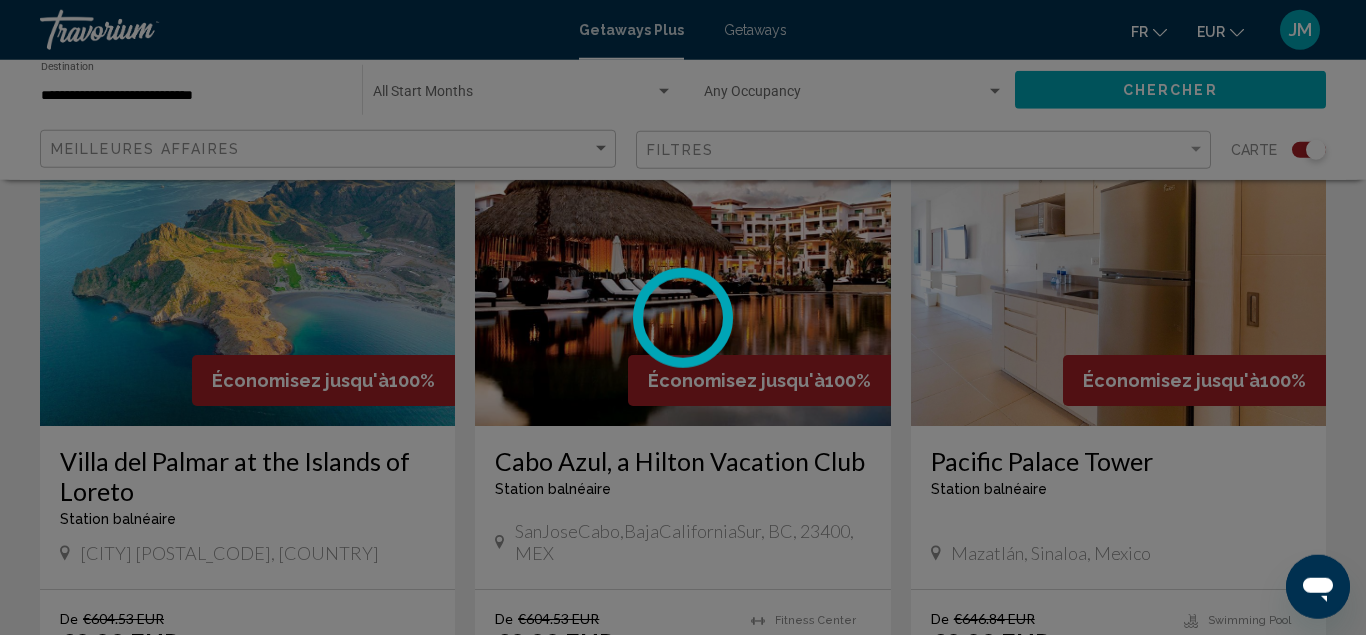 scroll, scrollTop: 783, scrollLeft: 0, axis: vertical 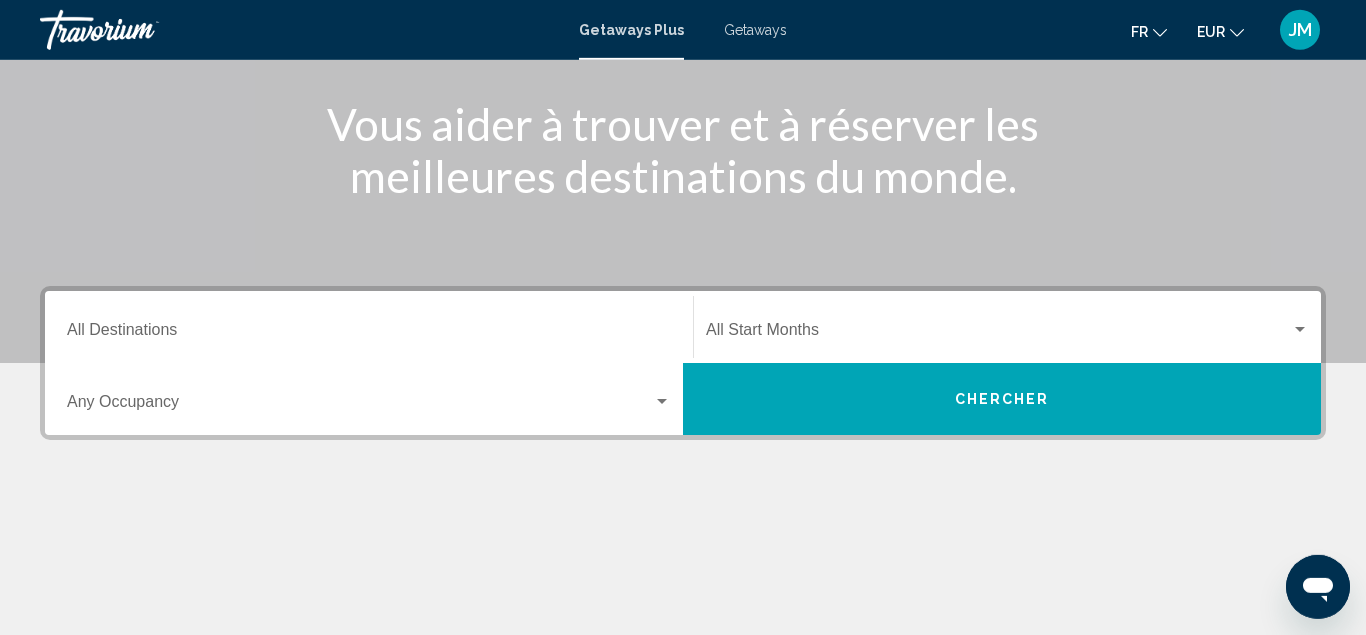 click on "Destination All Destinations" at bounding box center [369, 327] 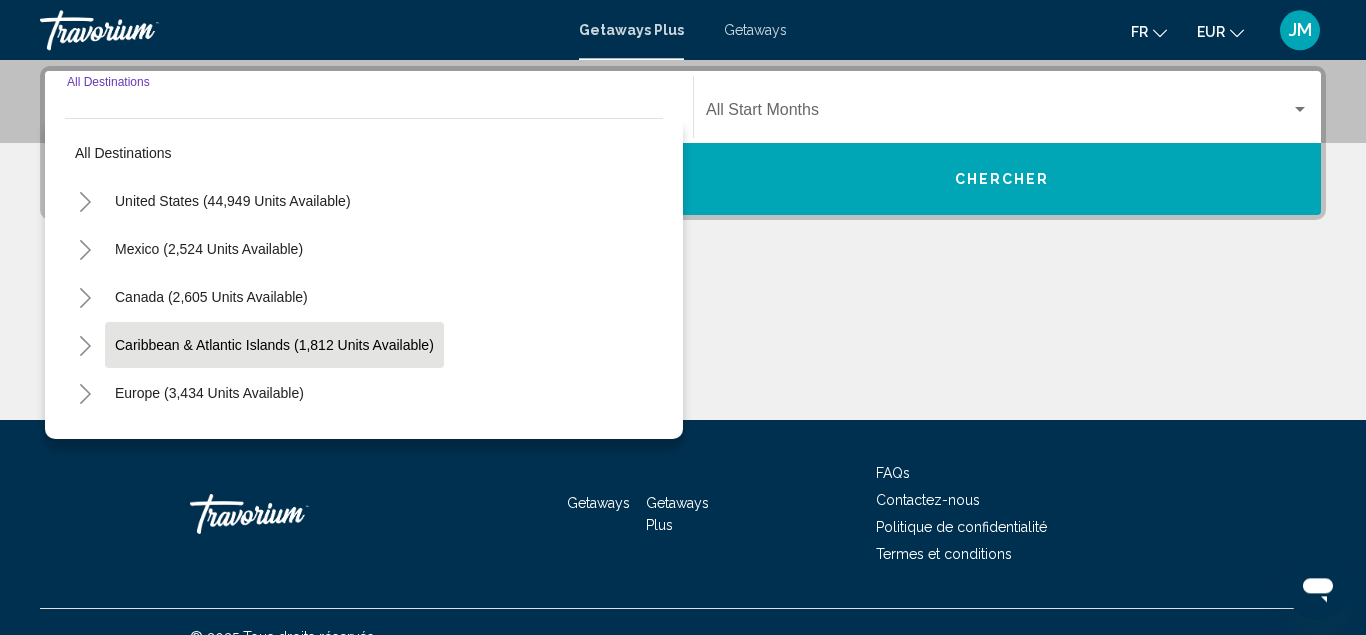 scroll, scrollTop: 458, scrollLeft: 0, axis: vertical 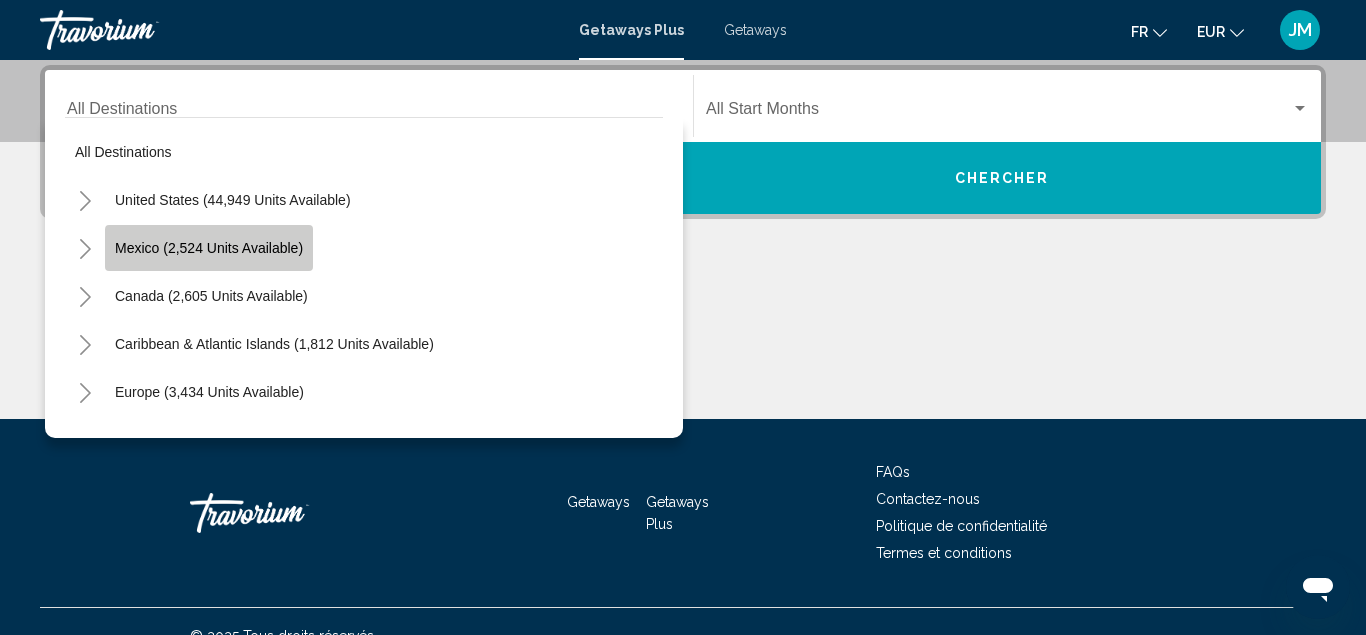 click on "Mexico (2,524 units available)" 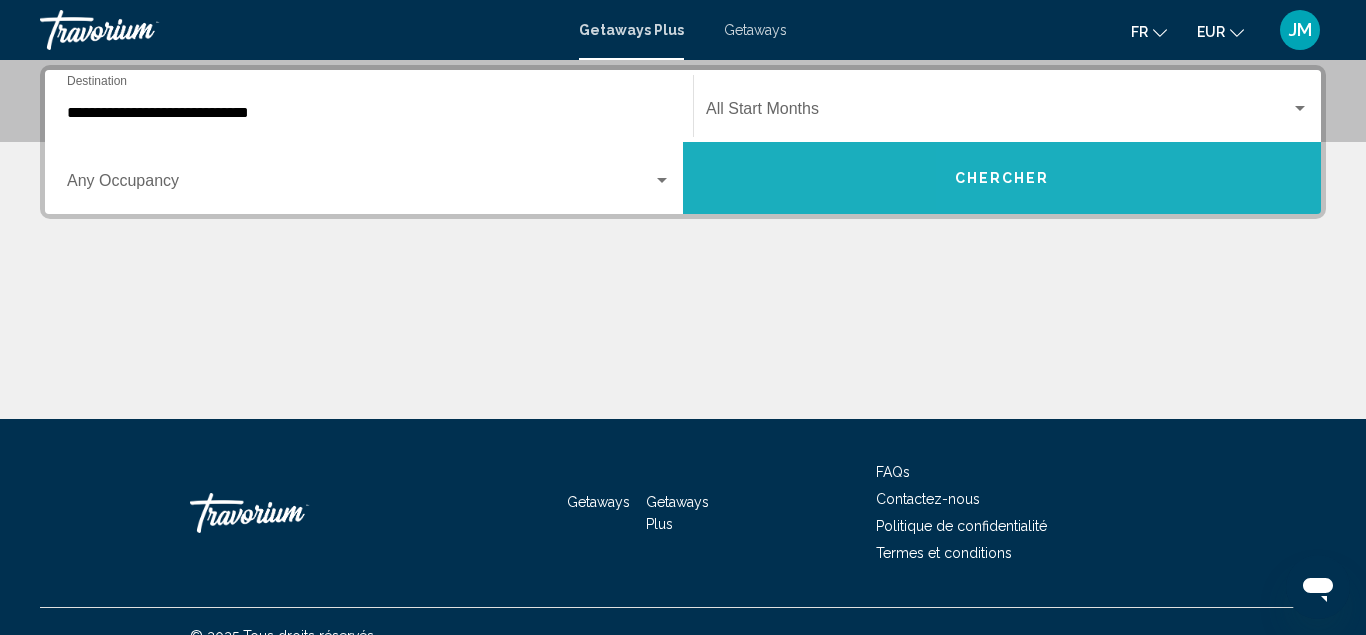 click on "Chercher" at bounding box center [1002, 178] 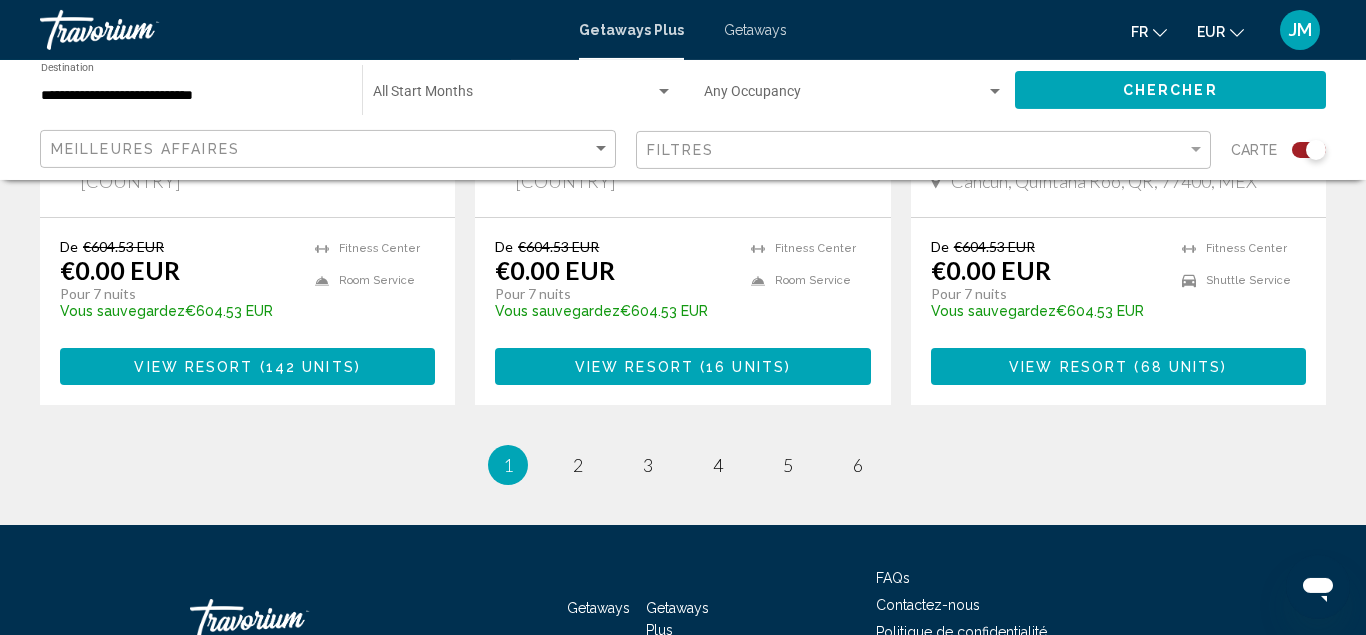 scroll, scrollTop: 3327, scrollLeft: 0, axis: vertical 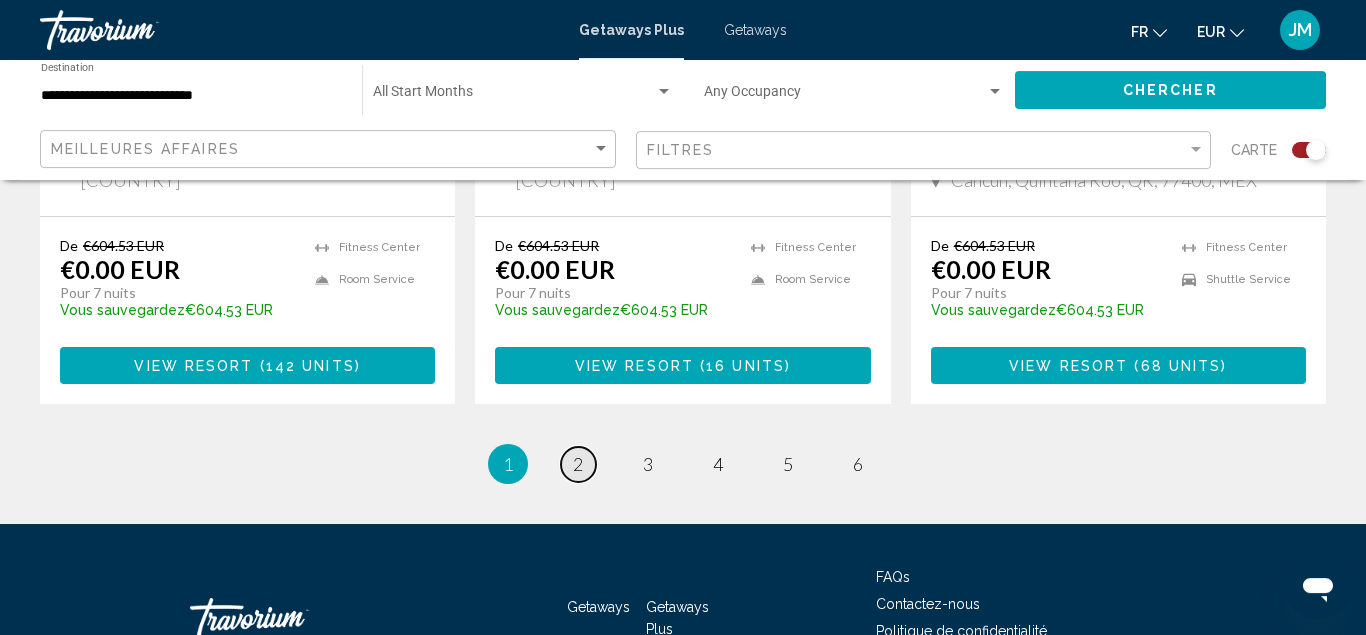 click on "2" at bounding box center (578, 464) 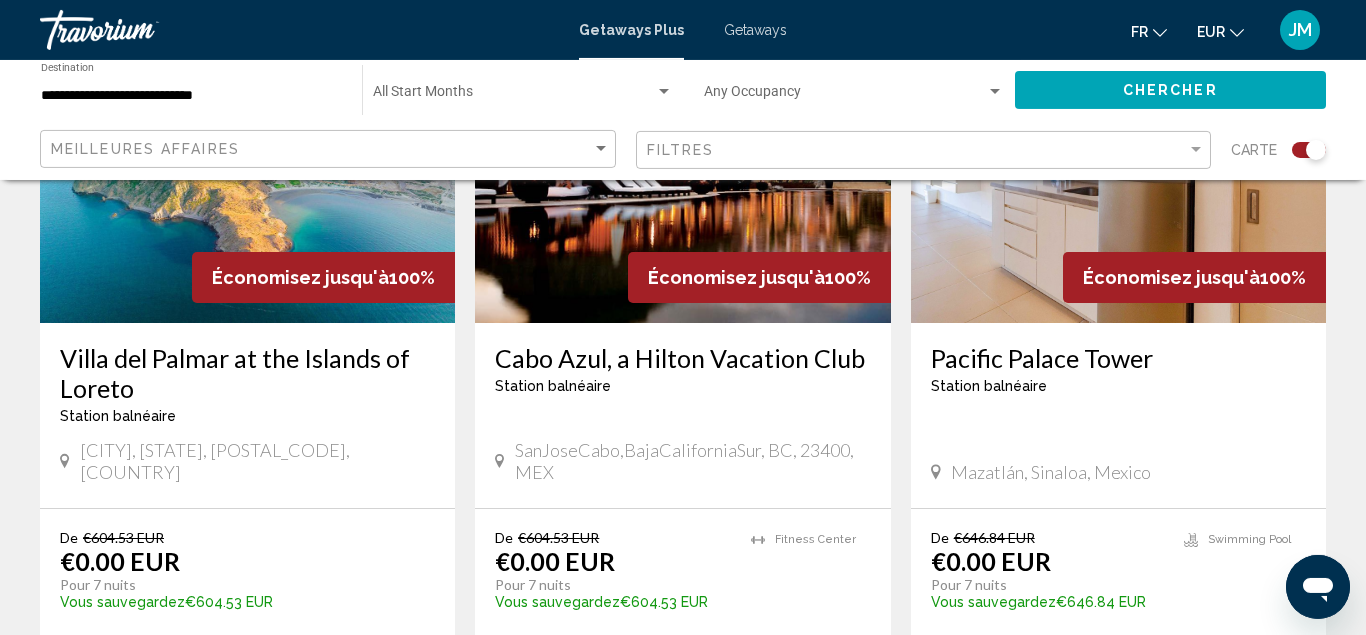 scroll, scrollTop: 889, scrollLeft: 0, axis: vertical 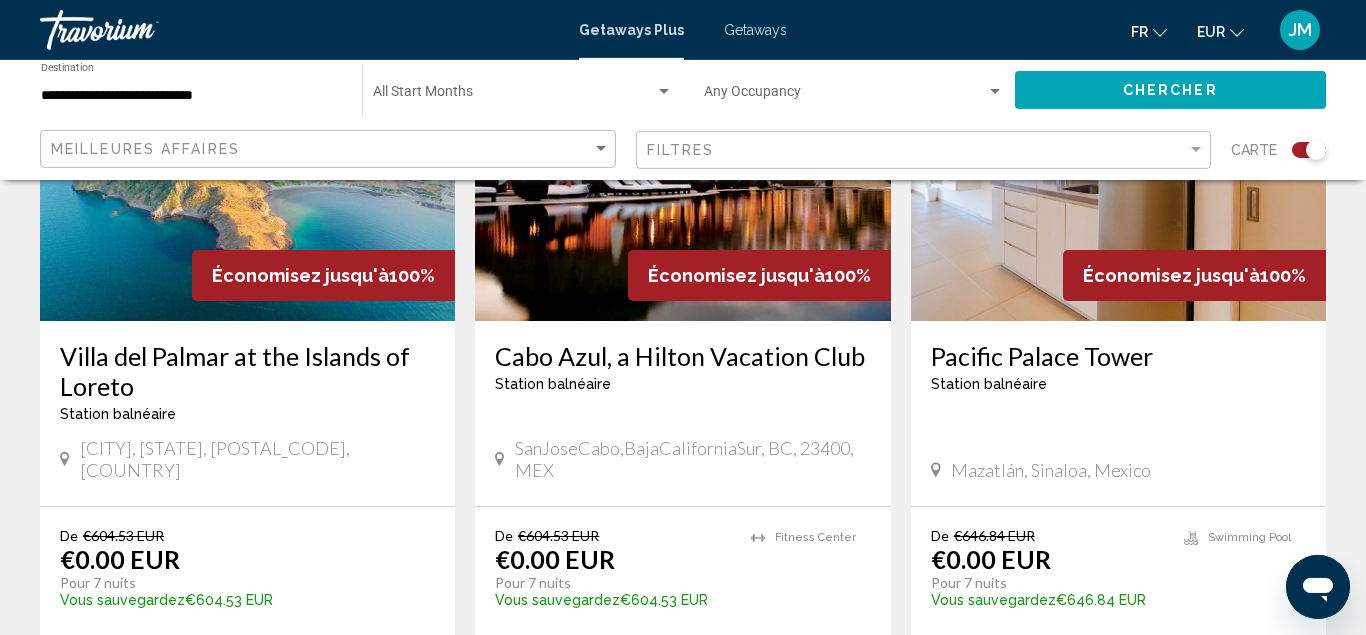 click at bounding box center (682, 161) 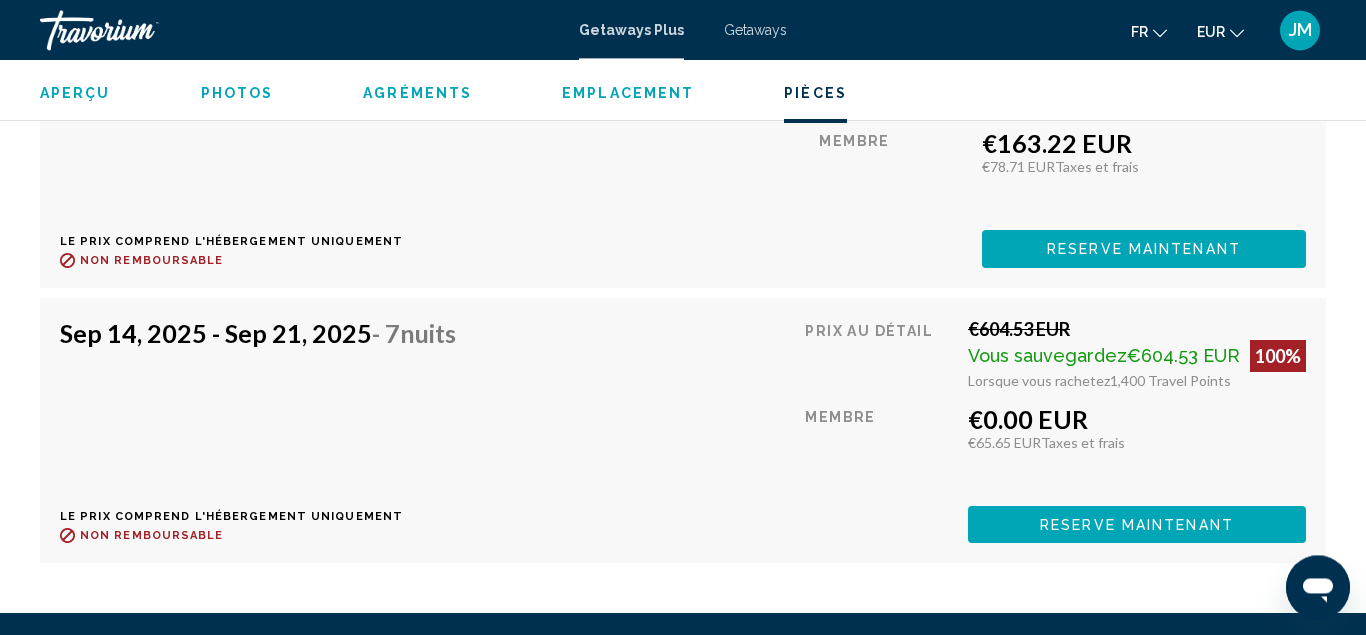 scroll, scrollTop: 3992, scrollLeft: 0, axis: vertical 